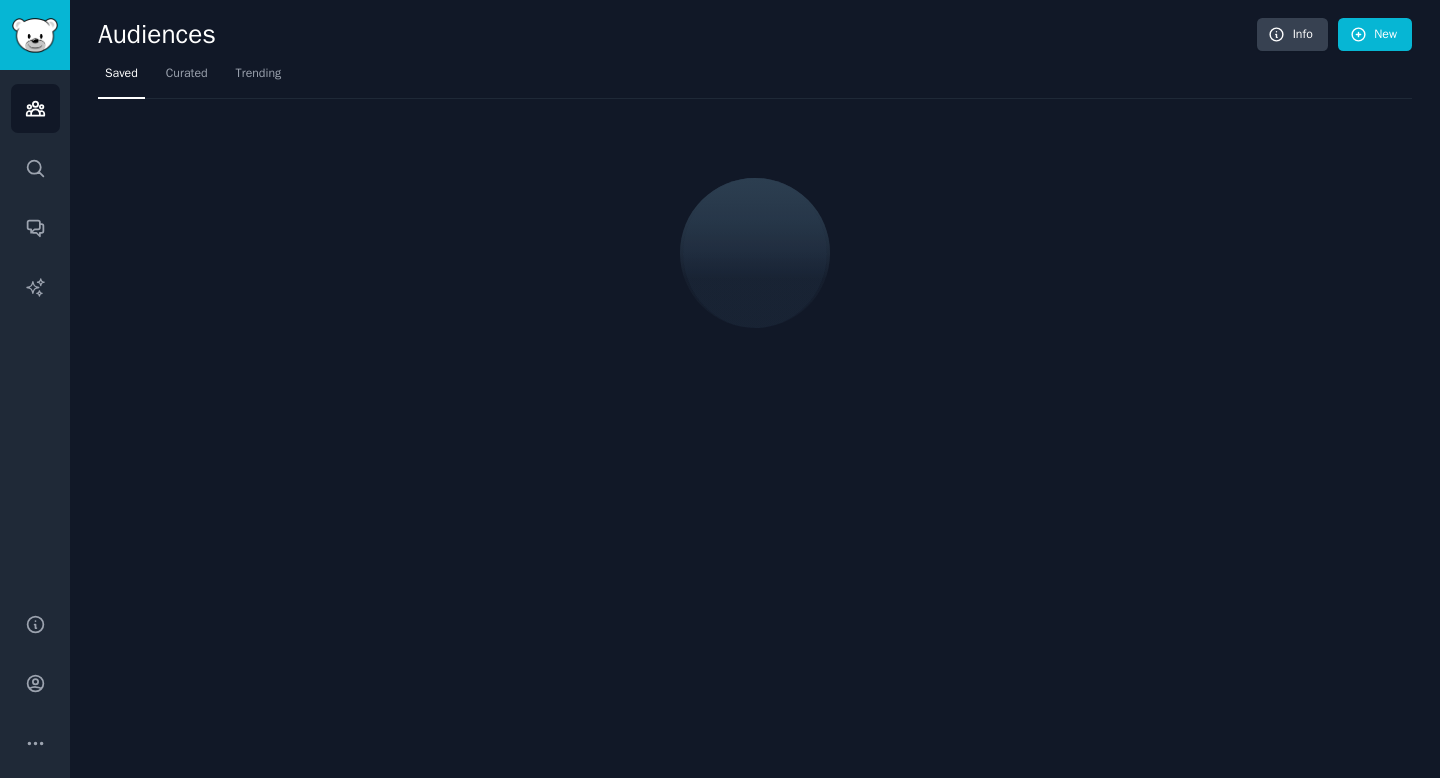 scroll, scrollTop: 0, scrollLeft: 0, axis: both 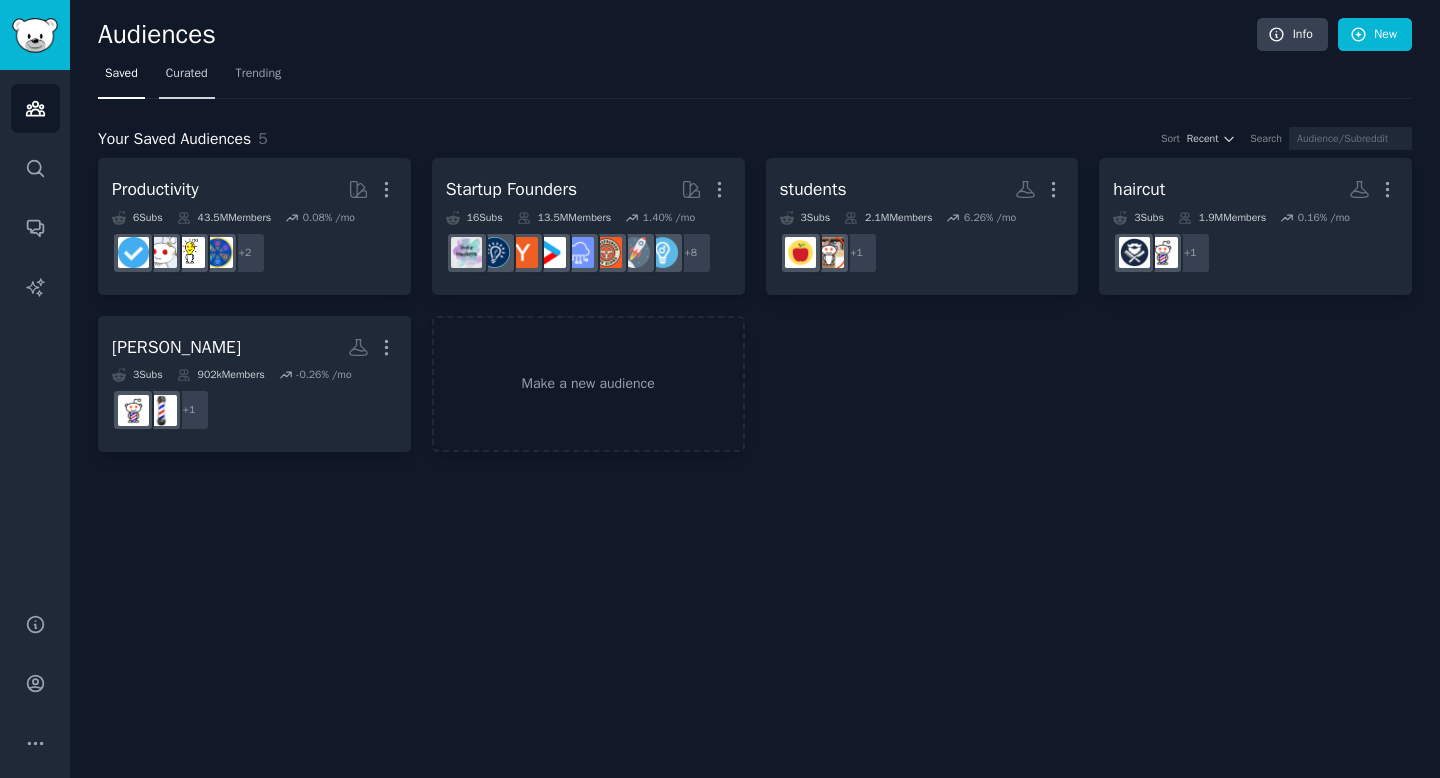 click on "Curated" at bounding box center (187, 74) 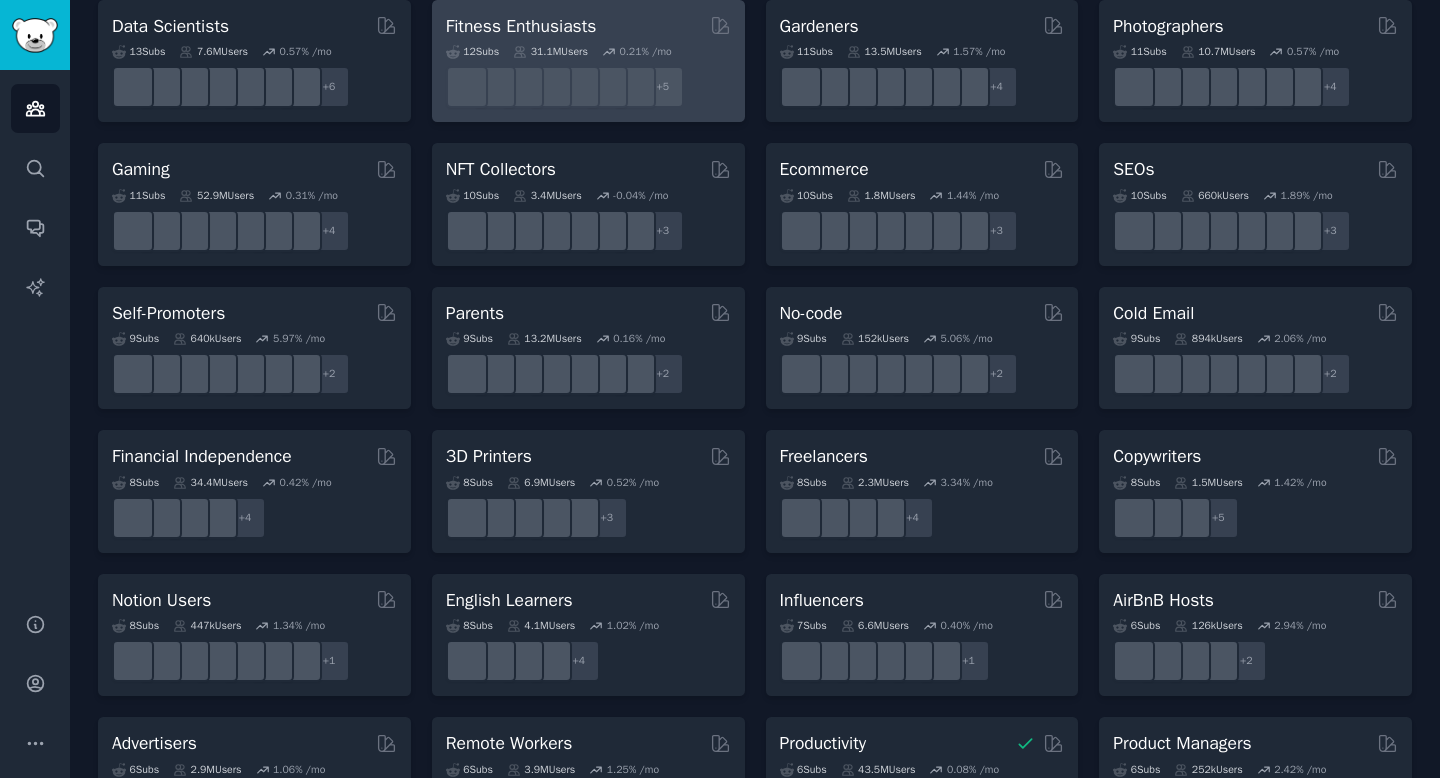 scroll, scrollTop: 694, scrollLeft: 0, axis: vertical 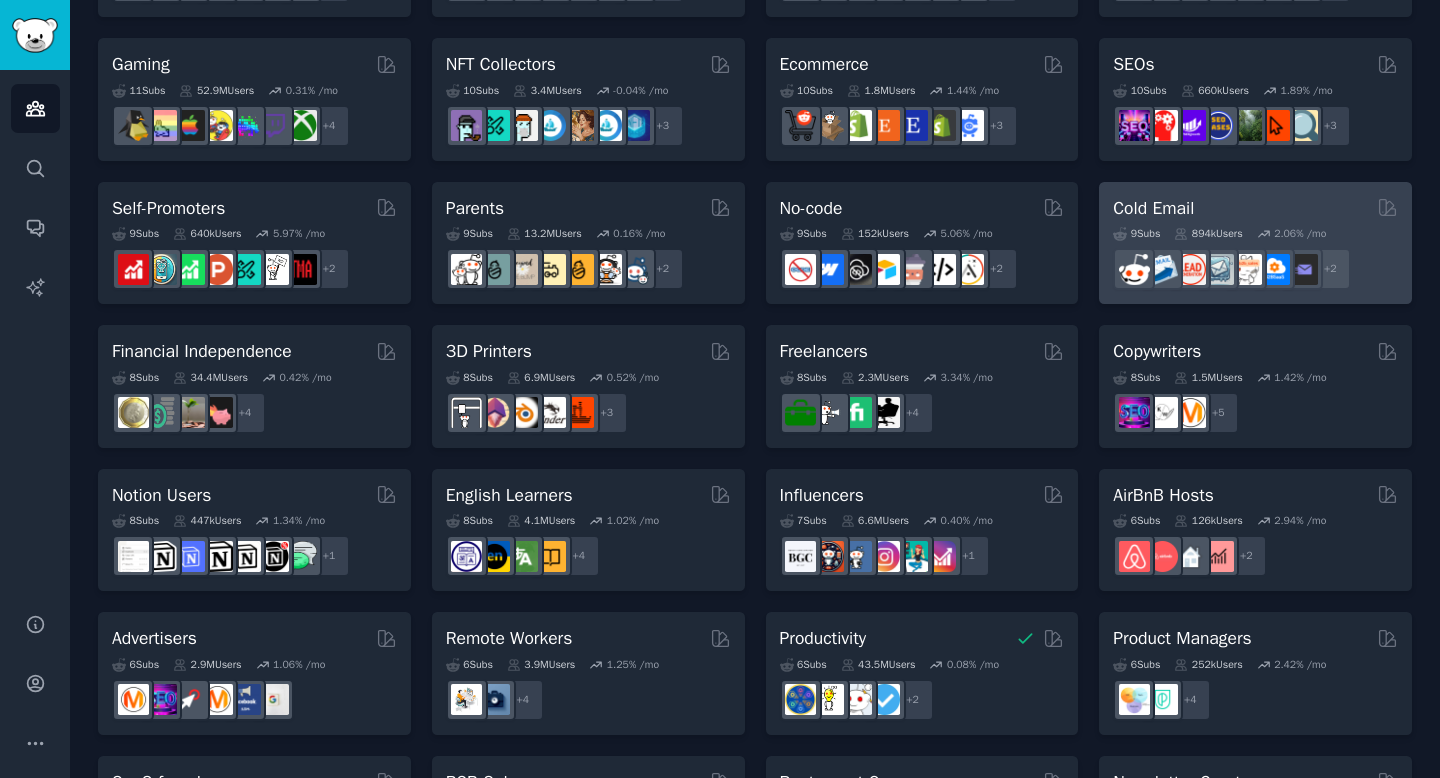 click on "Cold Email 9  Sub s 894k  Users 2.06 % /mo + 2" at bounding box center [1255, 243] 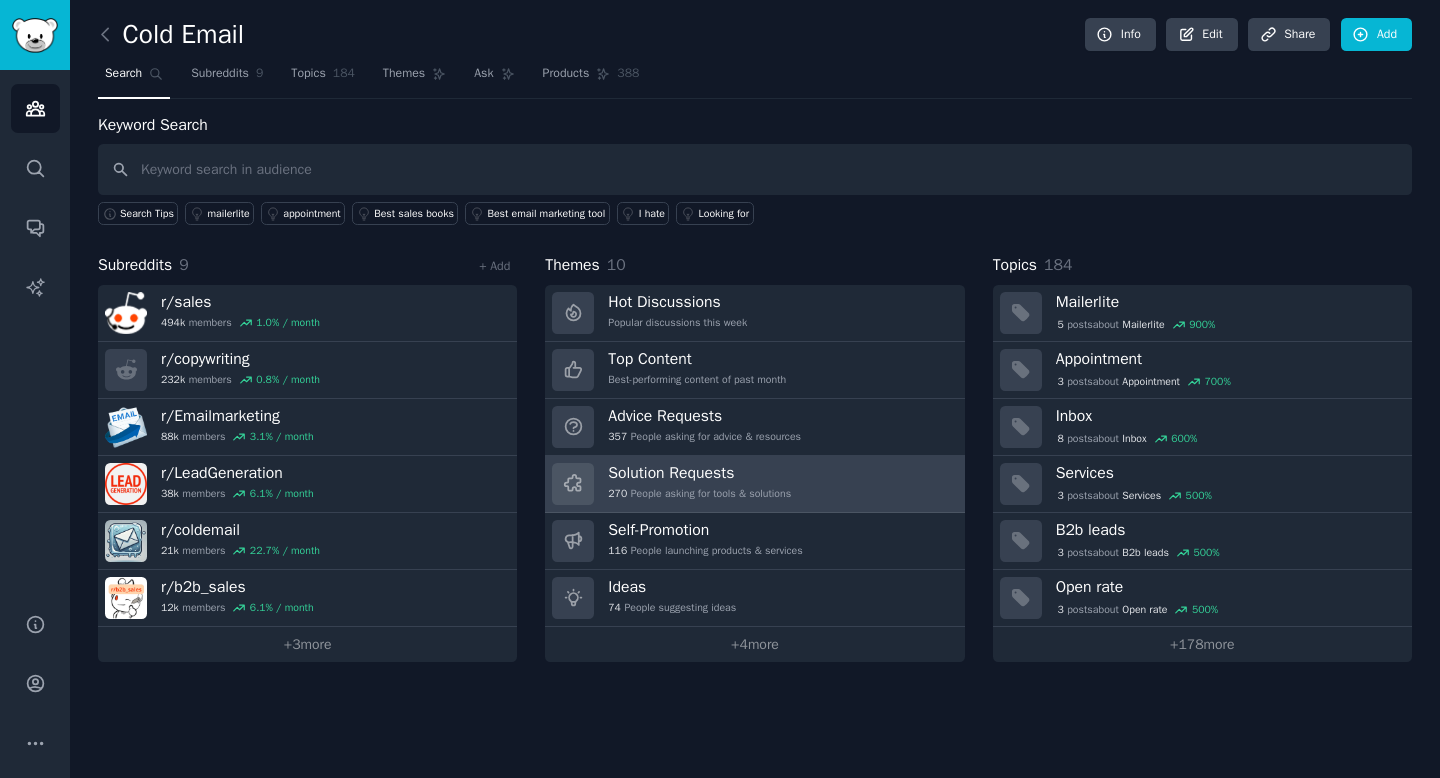 click on "Solution Requests" at bounding box center [699, 473] 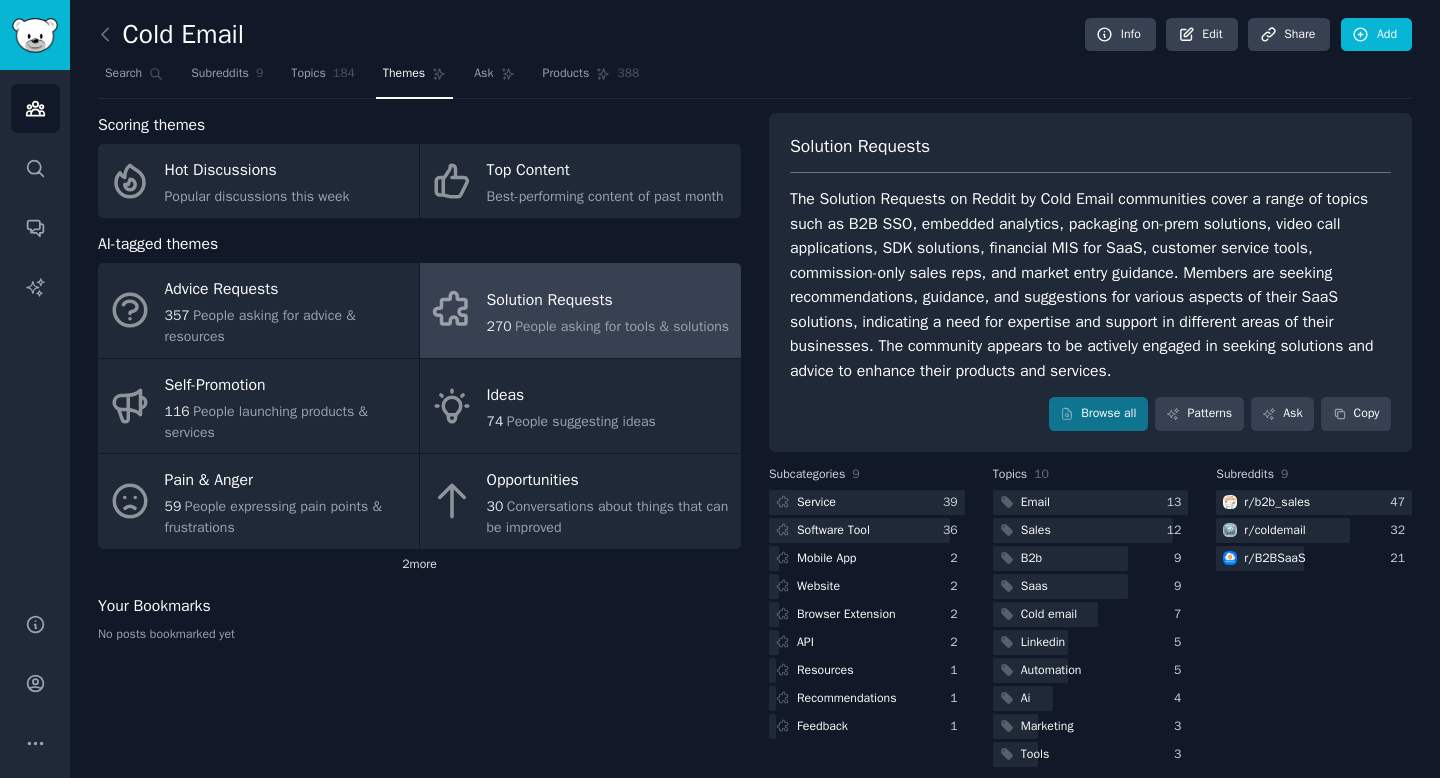 click on "2  more" 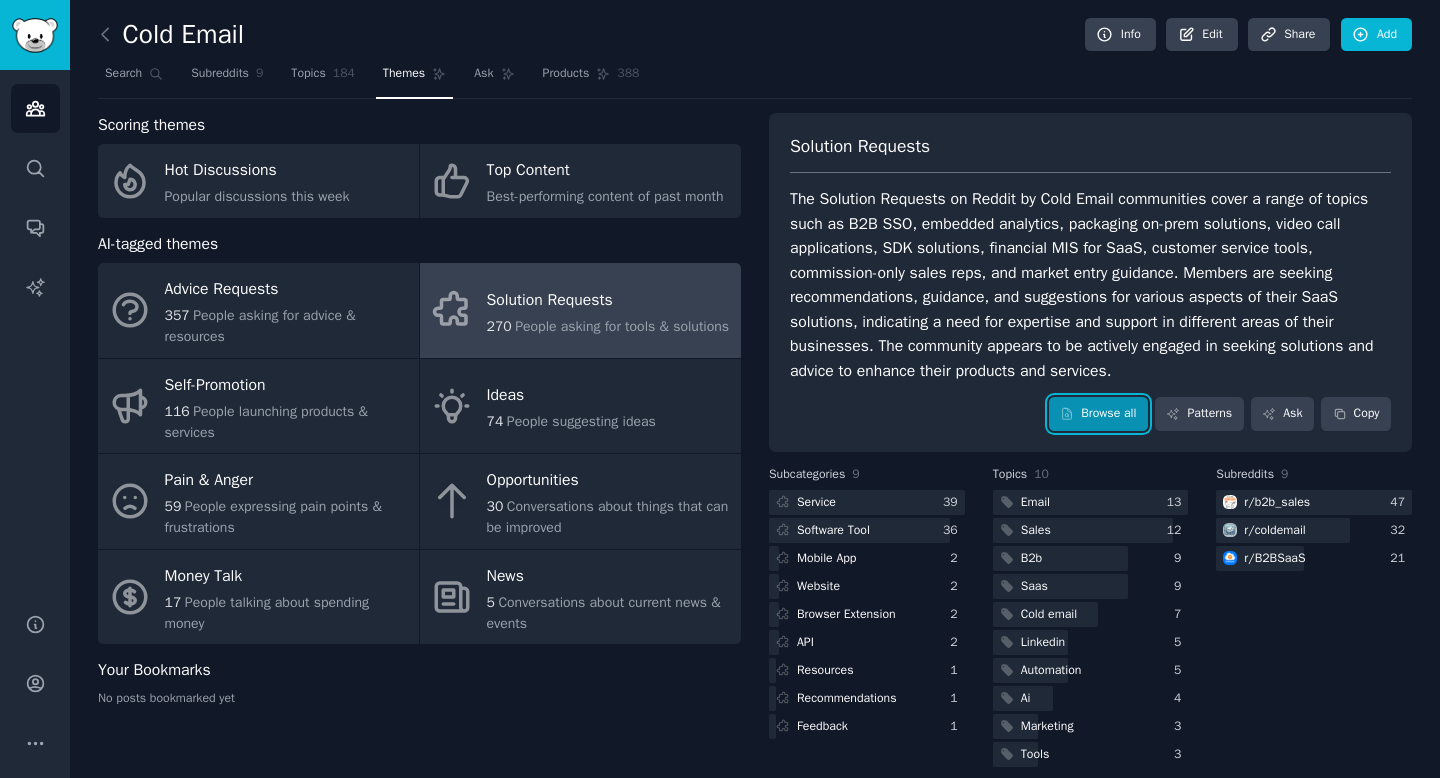 click on "Browse all" at bounding box center (1098, 414) 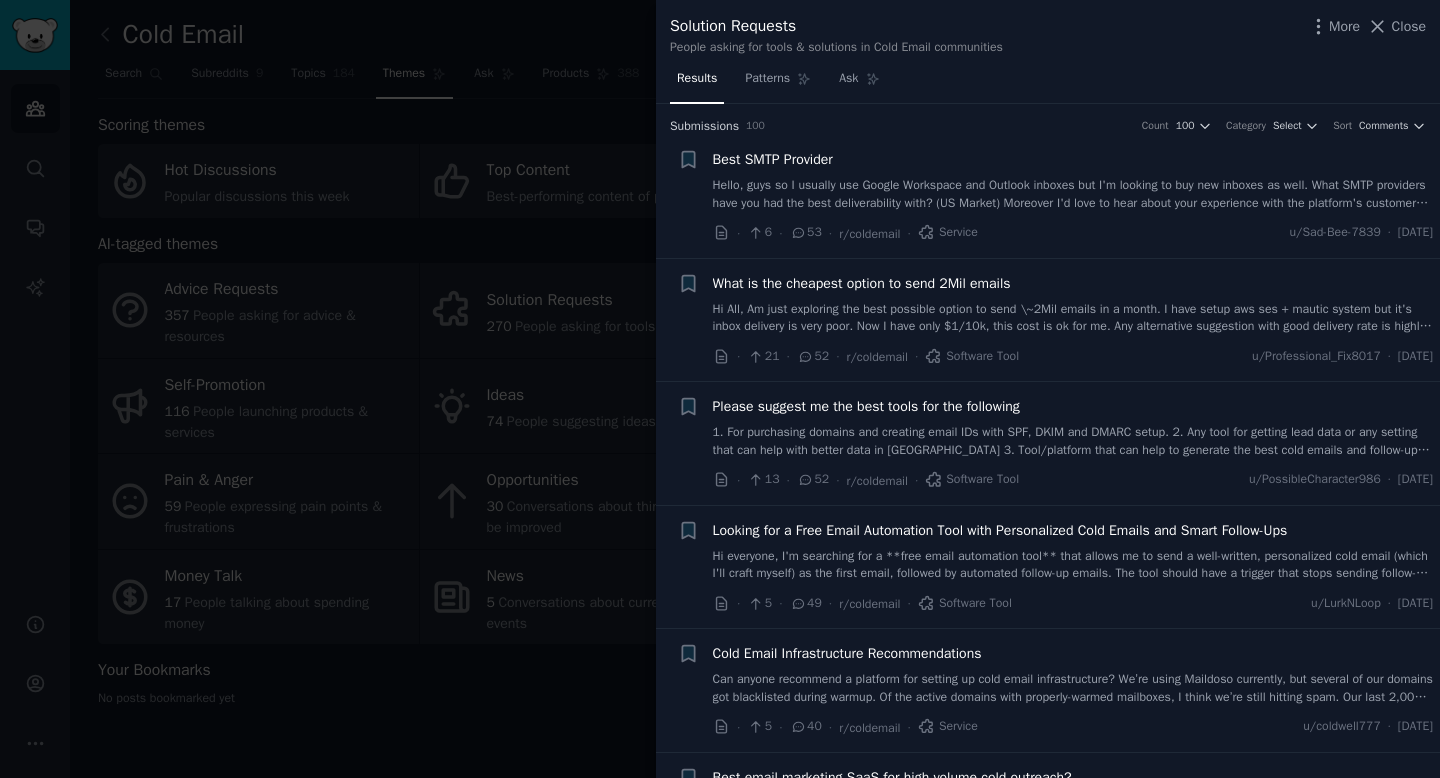 click on "Hello, guys so I usually use Google Workspace and Outlook inboxes but I'm looking to buy new inboxes as well.
What SMTP providers have you had the best deliverability with? (US Market)
Moreover I'd love to hear about your experience with the platform's customer support as well!" at bounding box center [1073, 194] 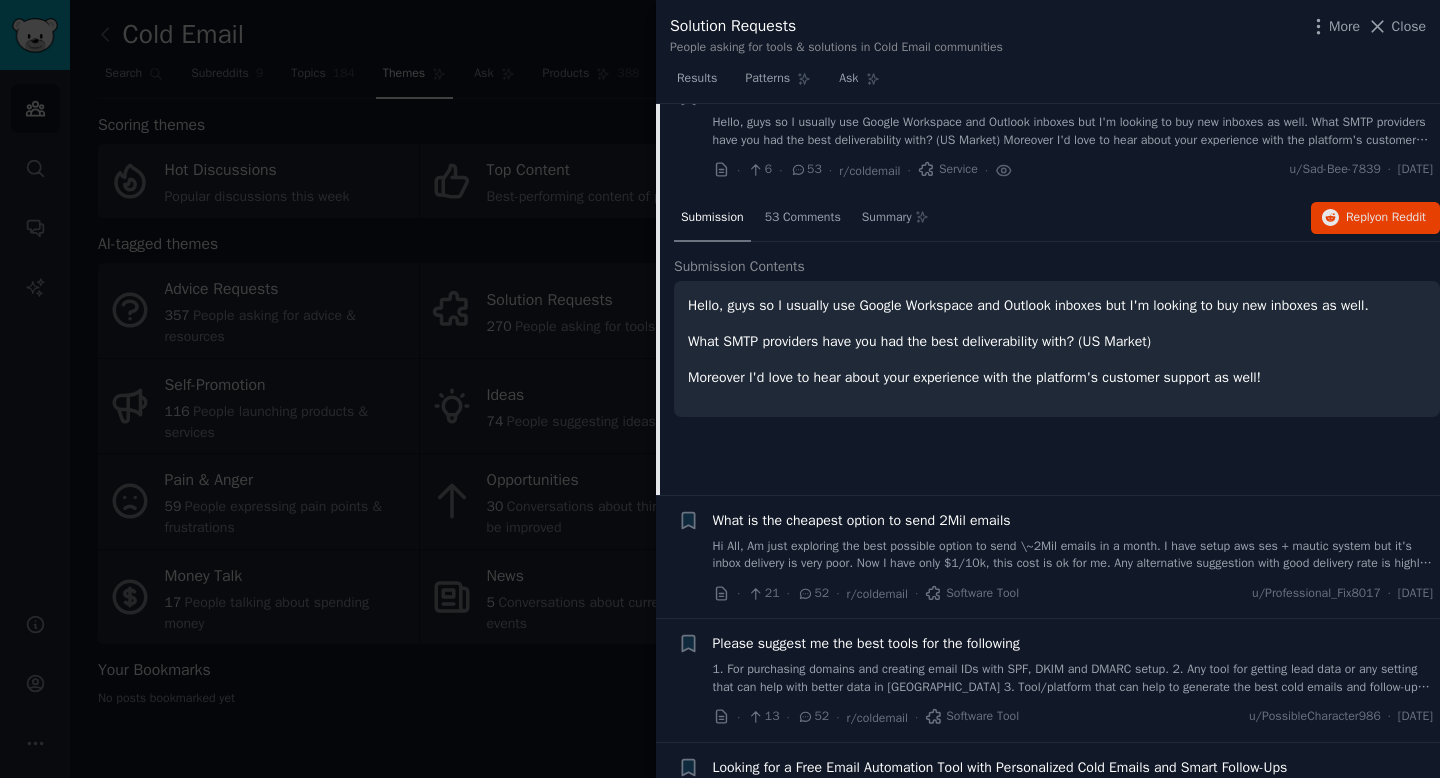 scroll, scrollTop: 66, scrollLeft: 0, axis: vertical 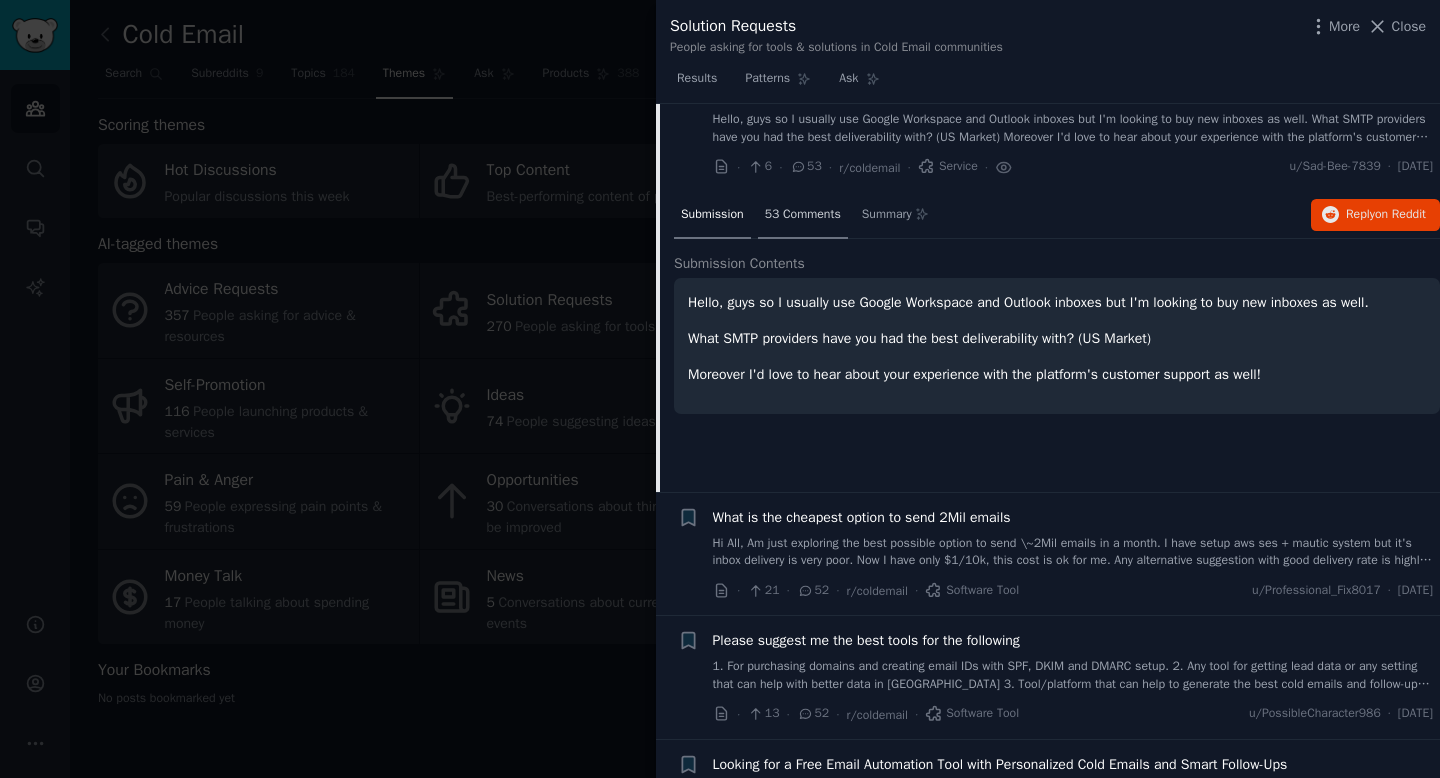 click on "53 Comments" at bounding box center [803, 215] 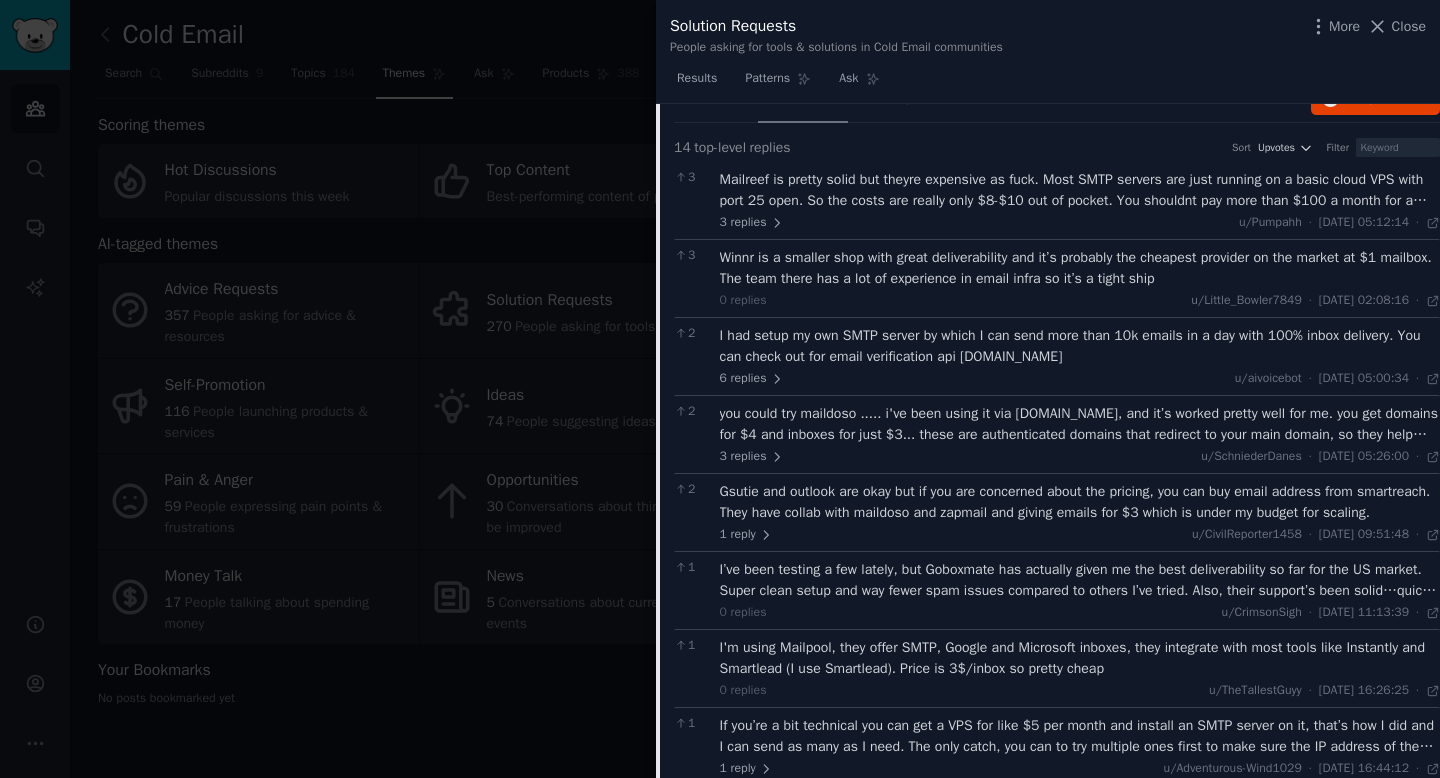 scroll, scrollTop: 211, scrollLeft: 0, axis: vertical 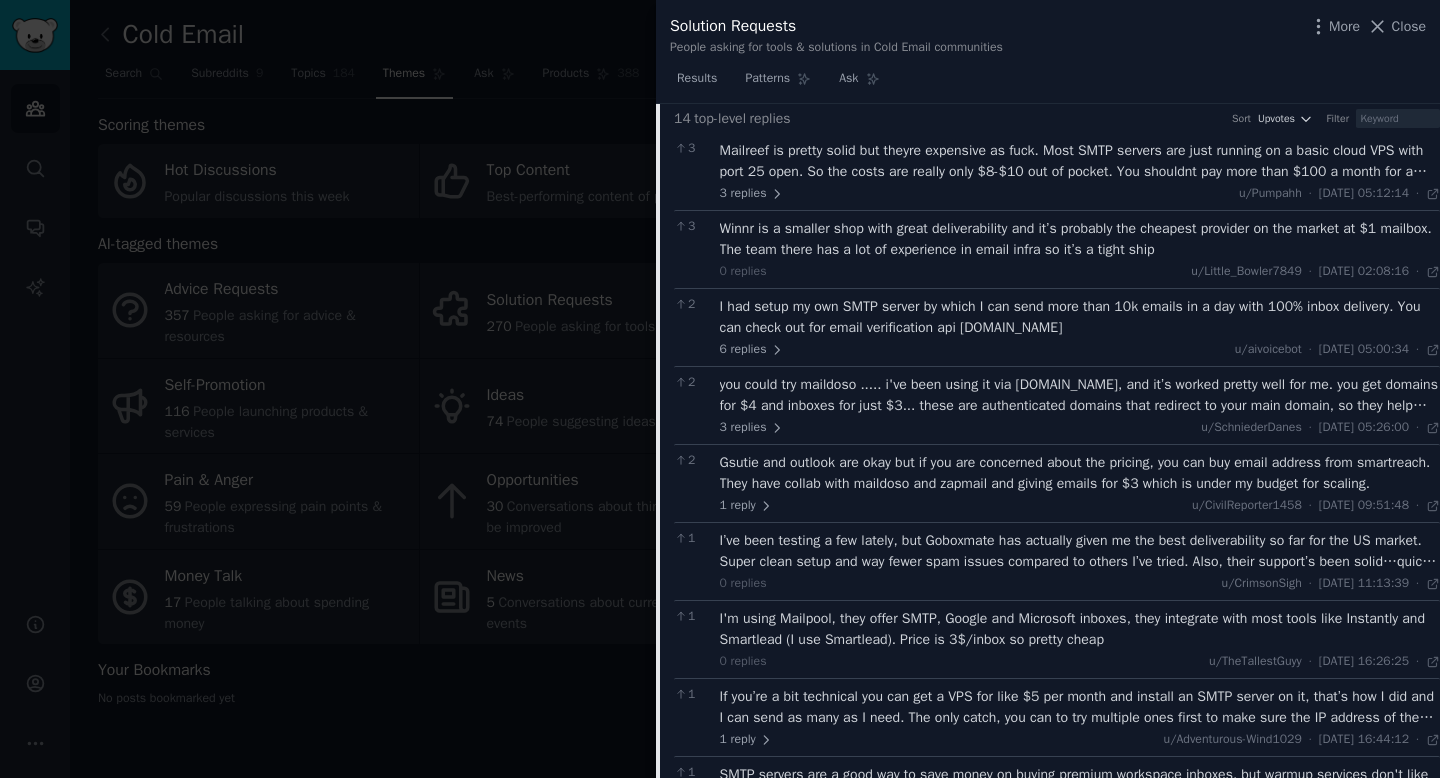 click at bounding box center [720, 389] 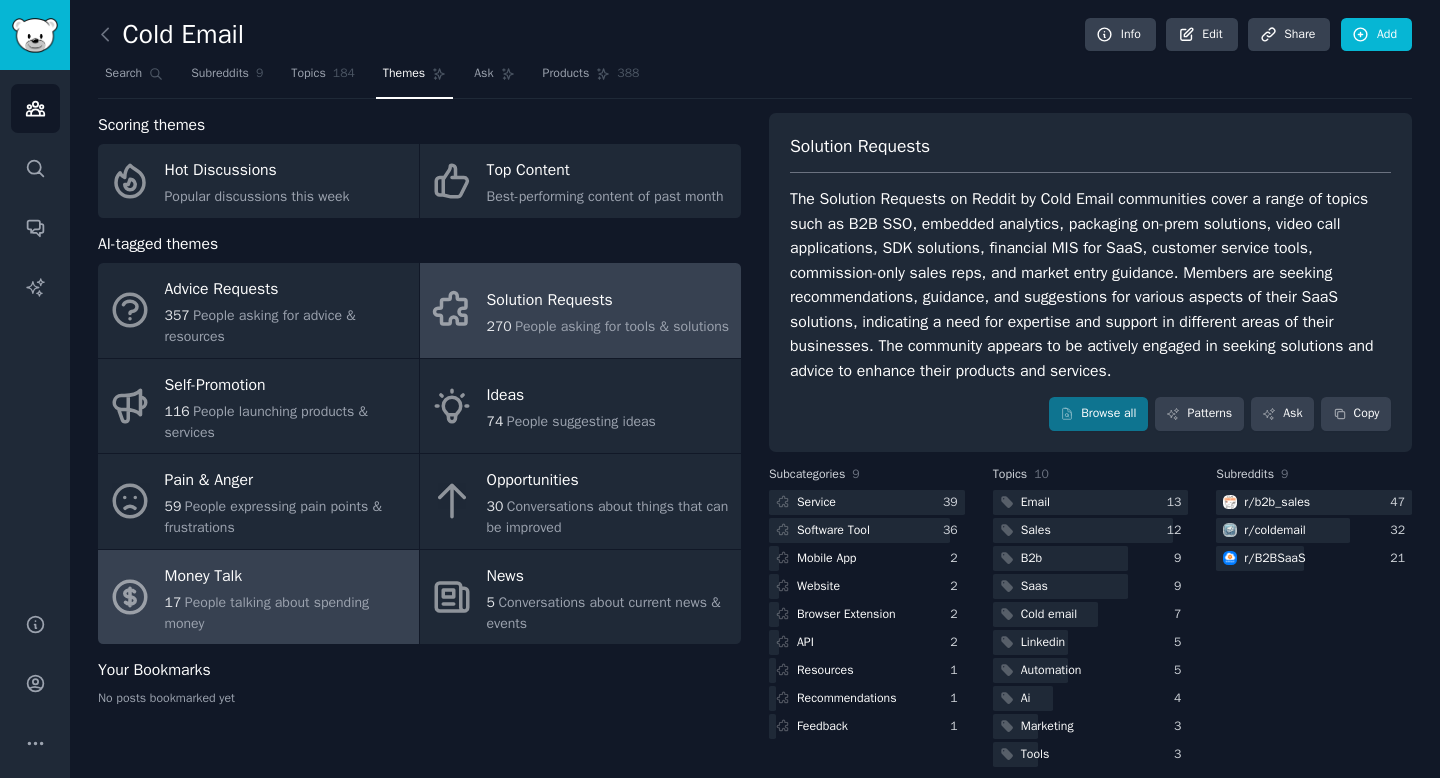 click on "17 People talking about spending money" at bounding box center (287, 613) 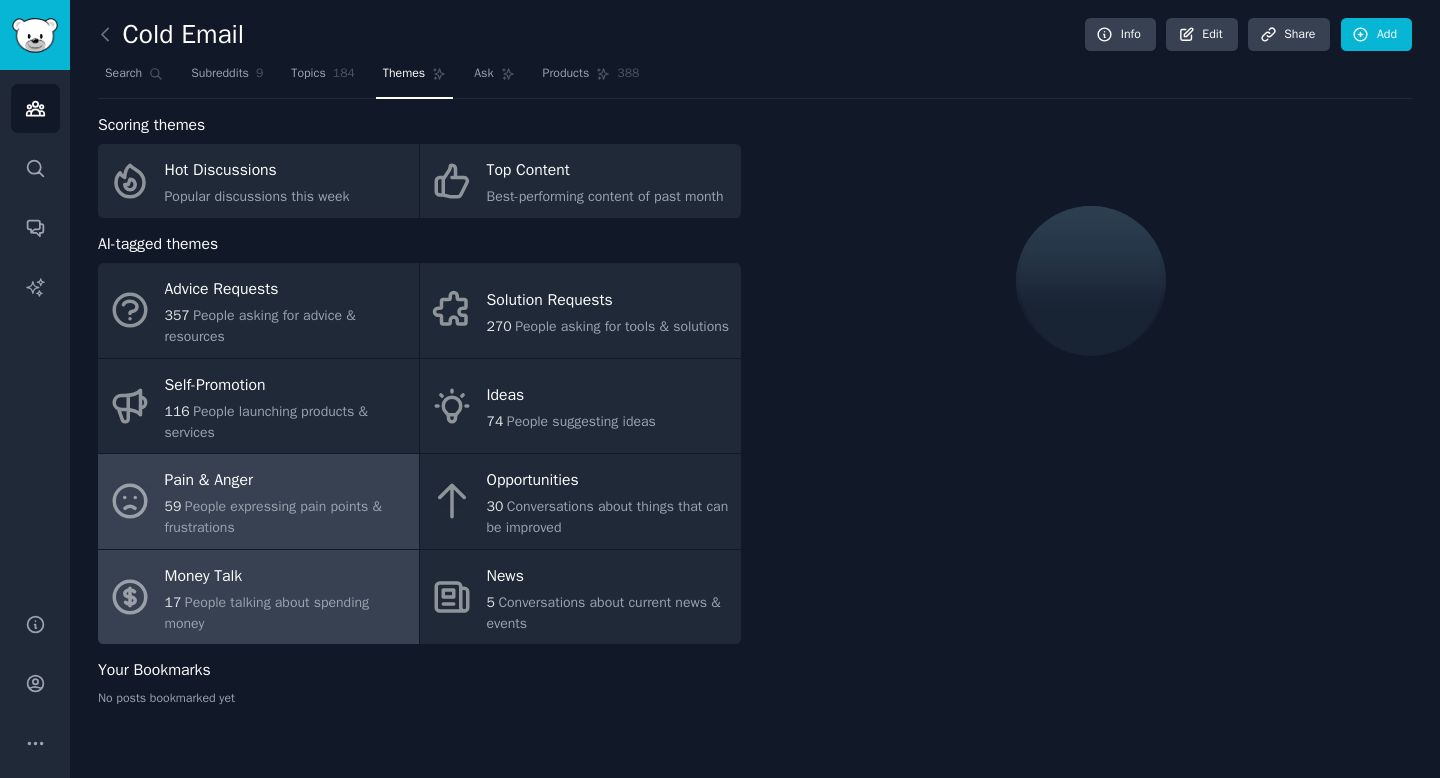 click on "59 People expressing pain points & frustrations" at bounding box center [287, 517] 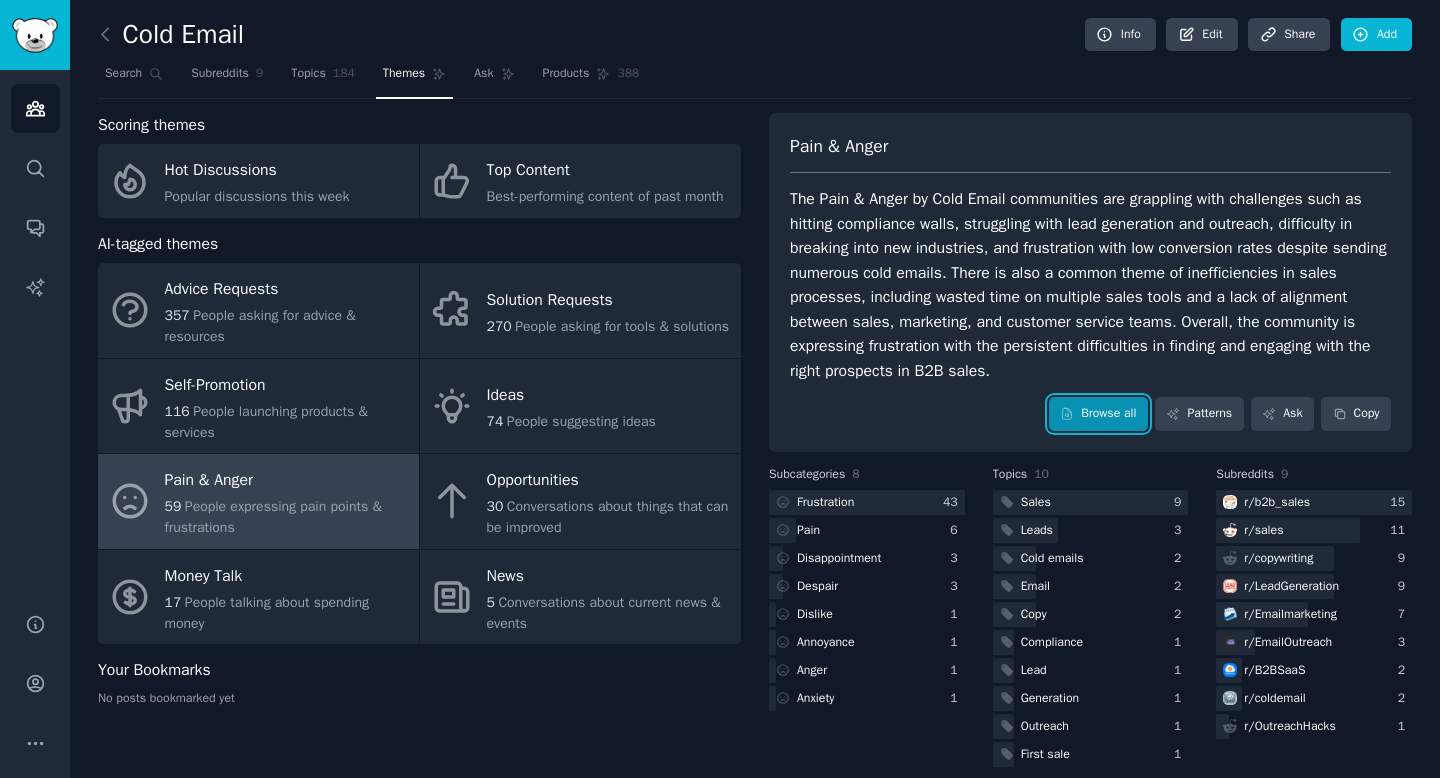 click on "Browse all" at bounding box center (1098, 414) 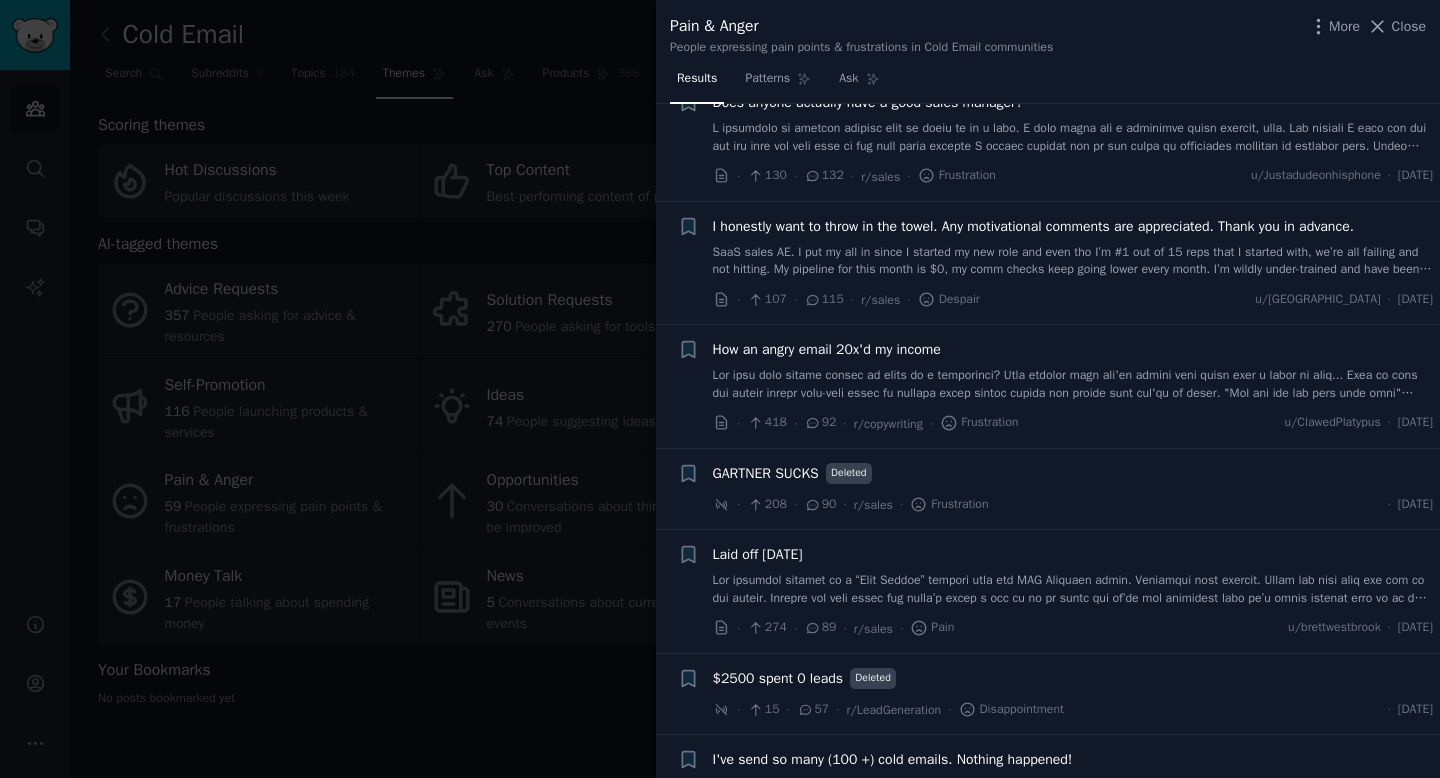 scroll, scrollTop: 61, scrollLeft: 0, axis: vertical 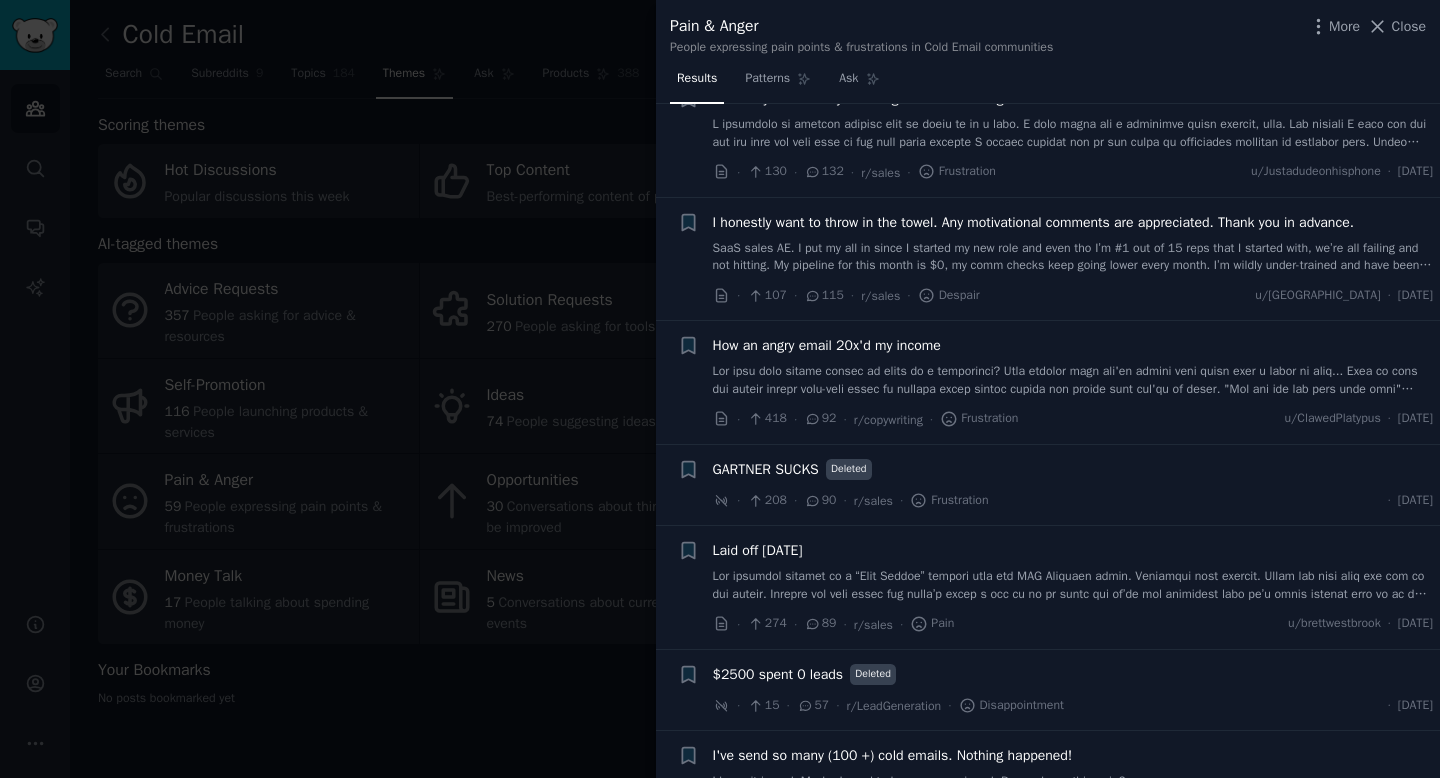 click on "I honestly want to throw in the towel. Any motivational comments are appreciated. Thank you in advance." at bounding box center (1033, 222) 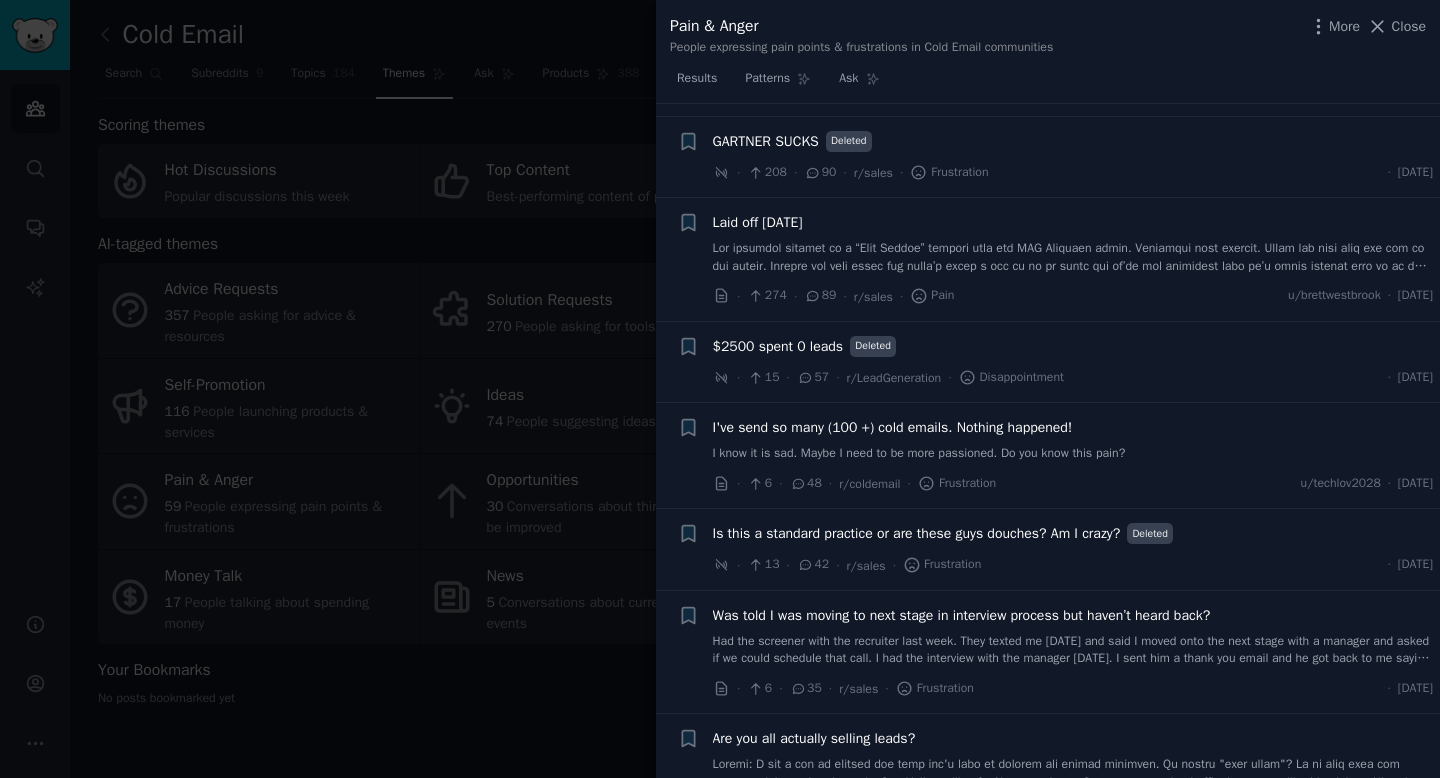 scroll, scrollTop: 760, scrollLeft: 0, axis: vertical 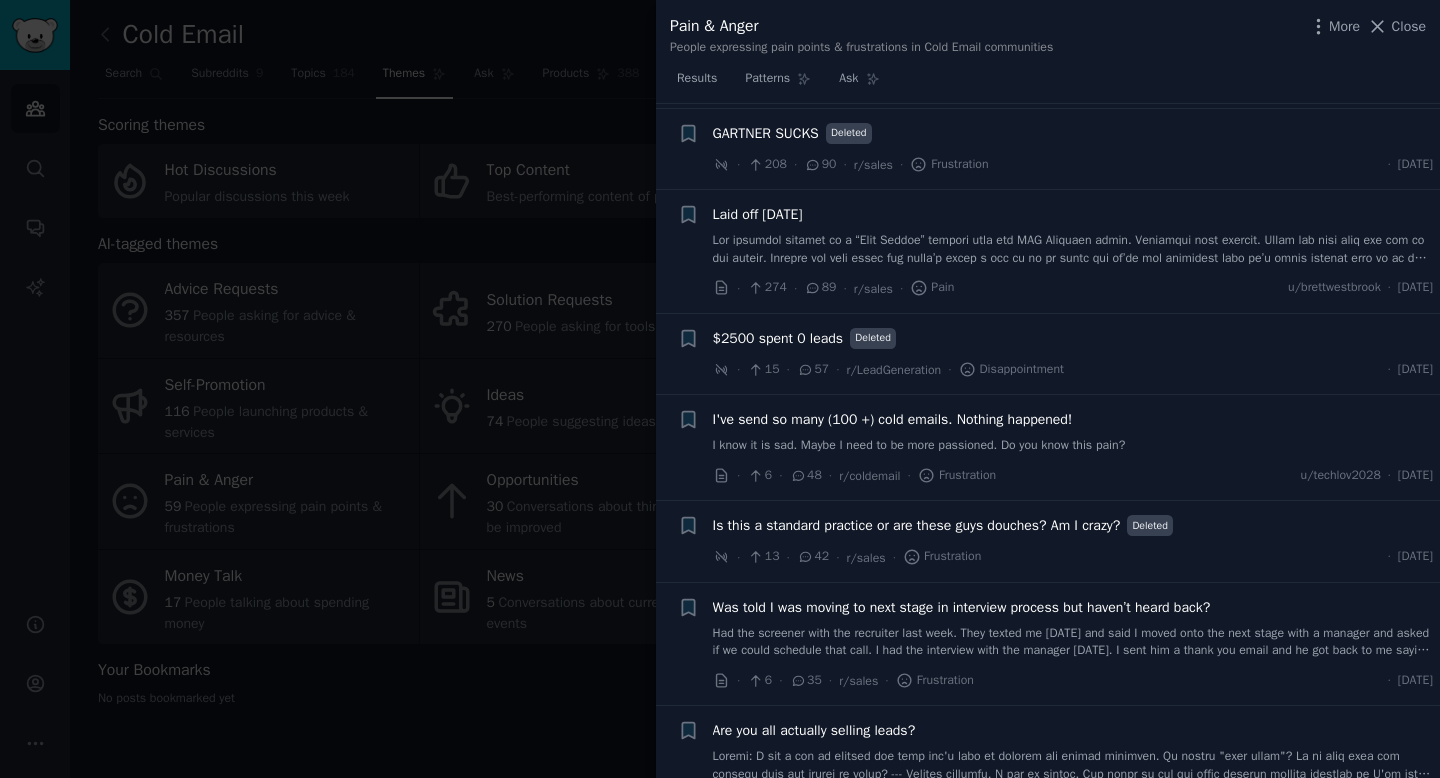 click at bounding box center (720, 389) 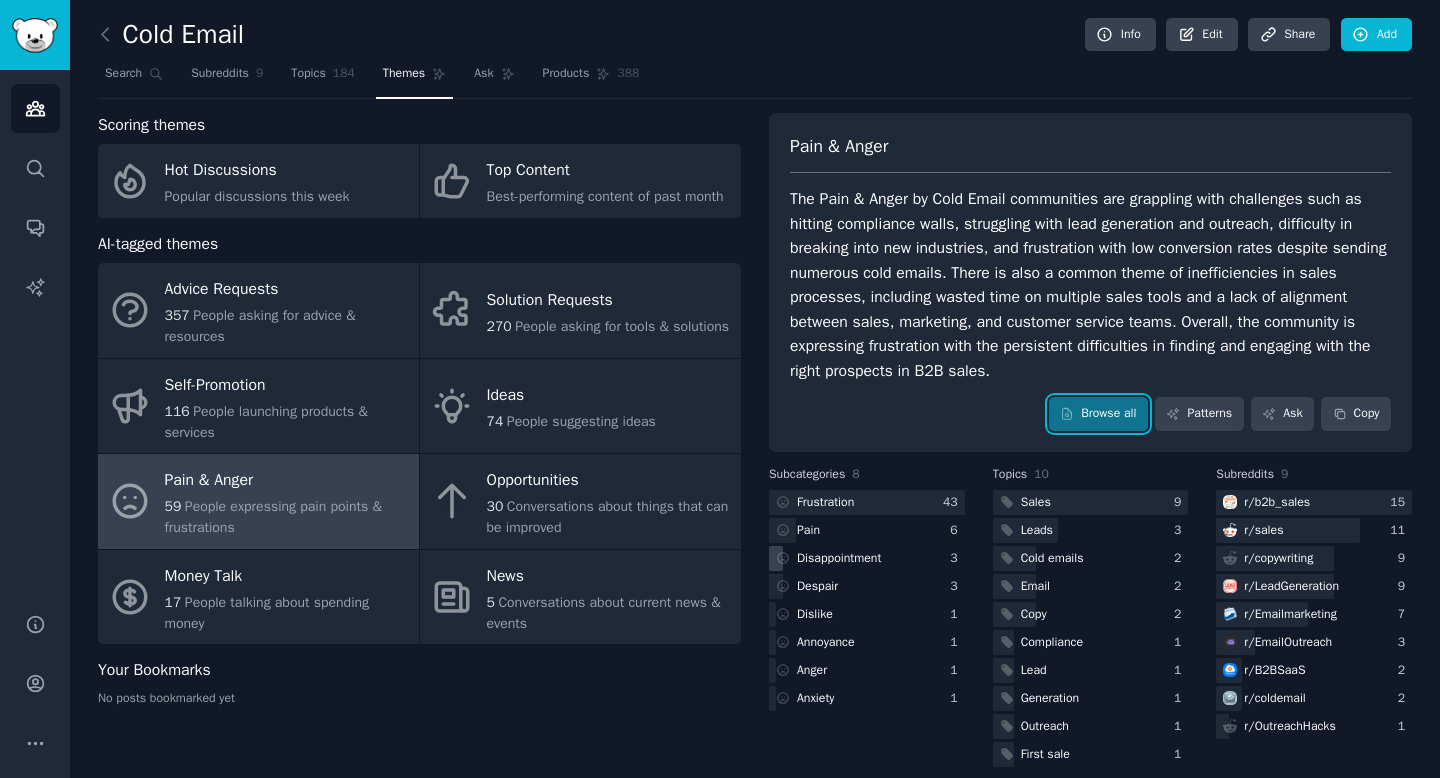 scroll, scrollTop: 20, scrollLeft: 0, axis: vertical 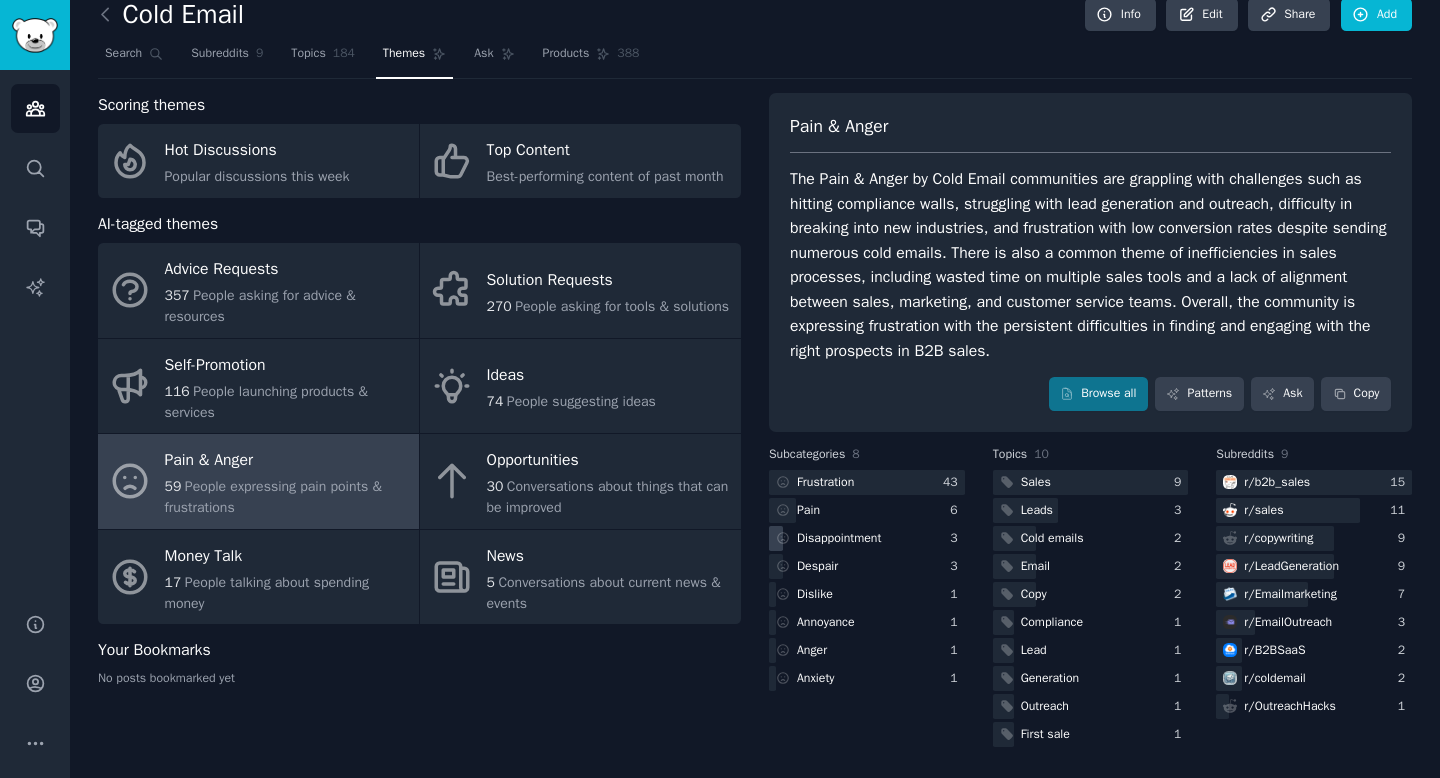 click on "Despair" at bounding box center (867, 566) 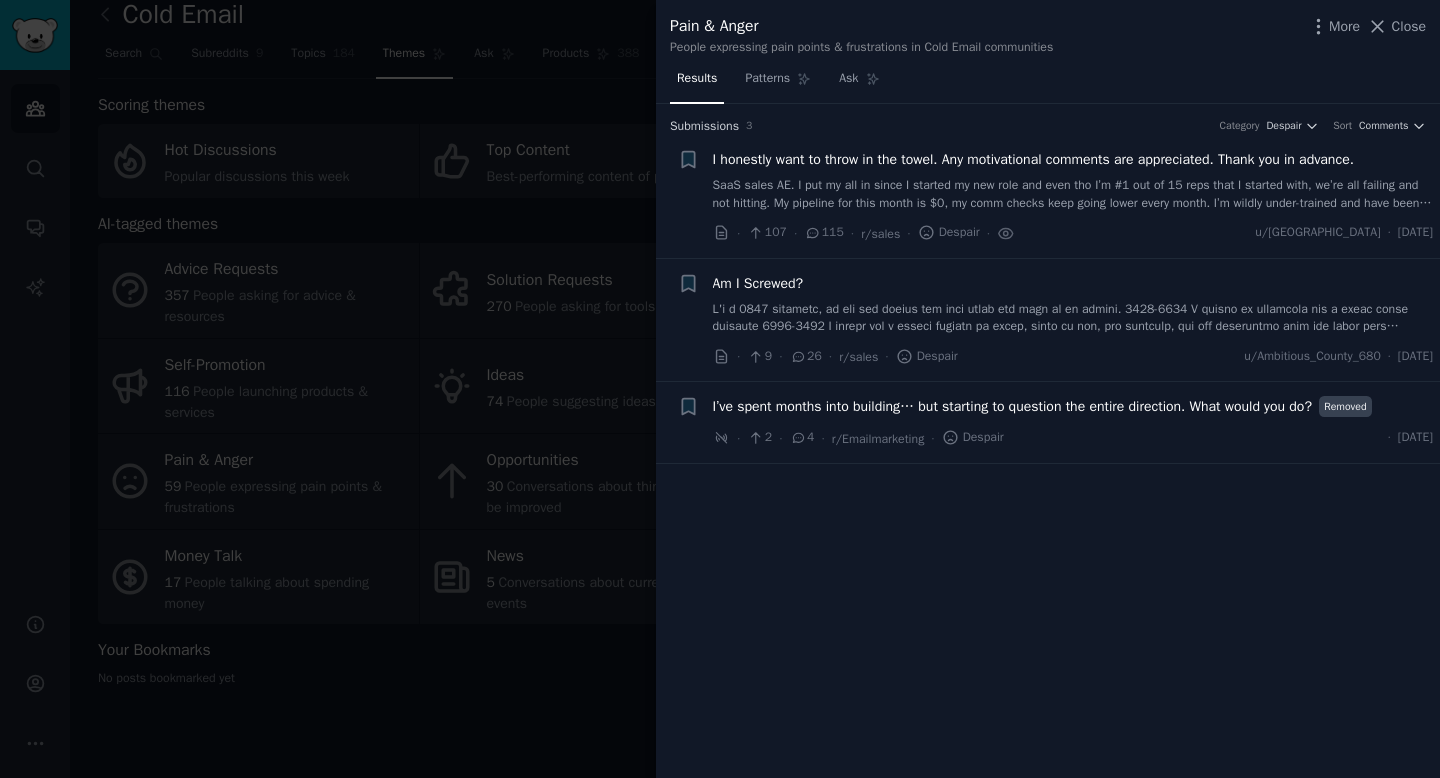 click at bounding box center [720, 389] 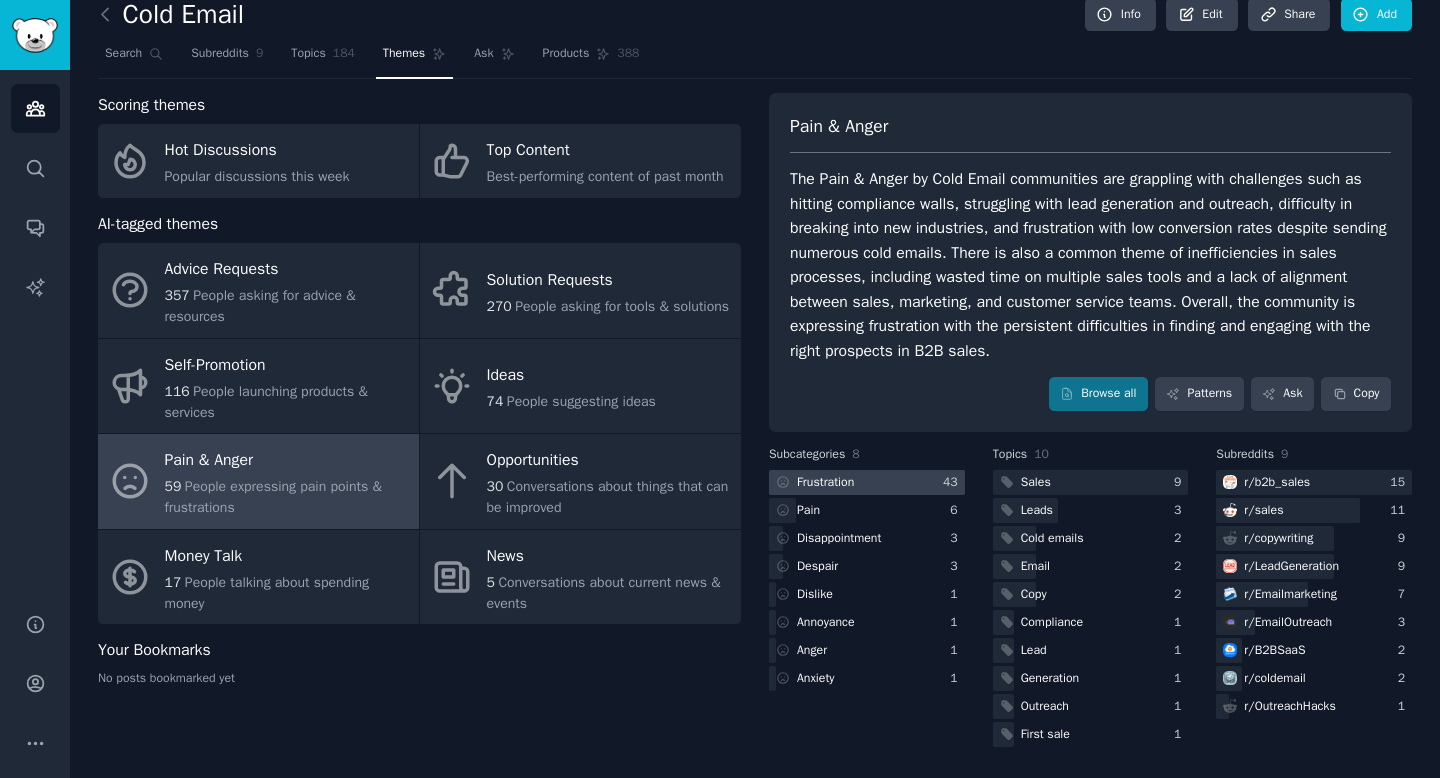 click at bounding box center (867, 482) 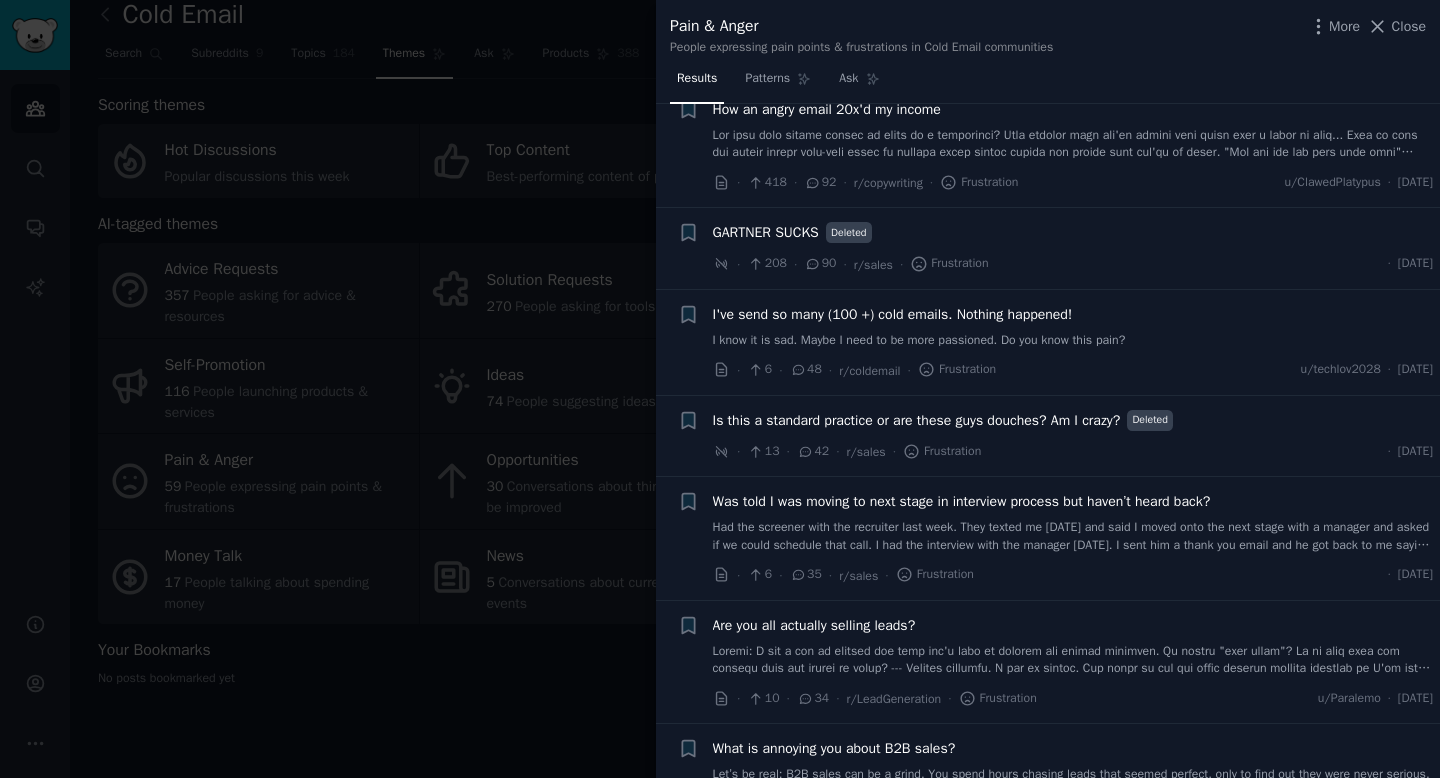 scroll, scrollTop: 176, scrollLeft: 0, axis: vertical 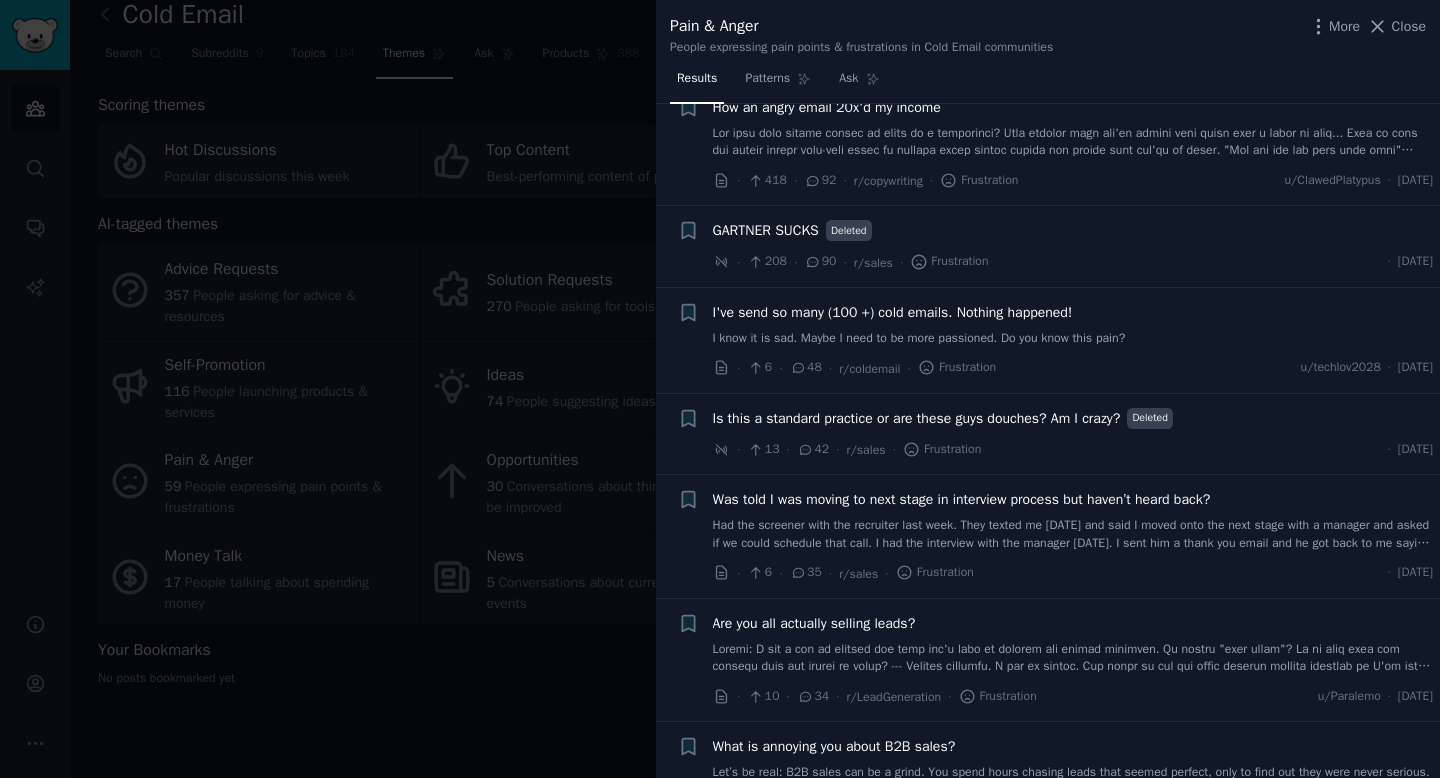 click at bounding box center (720, 389) 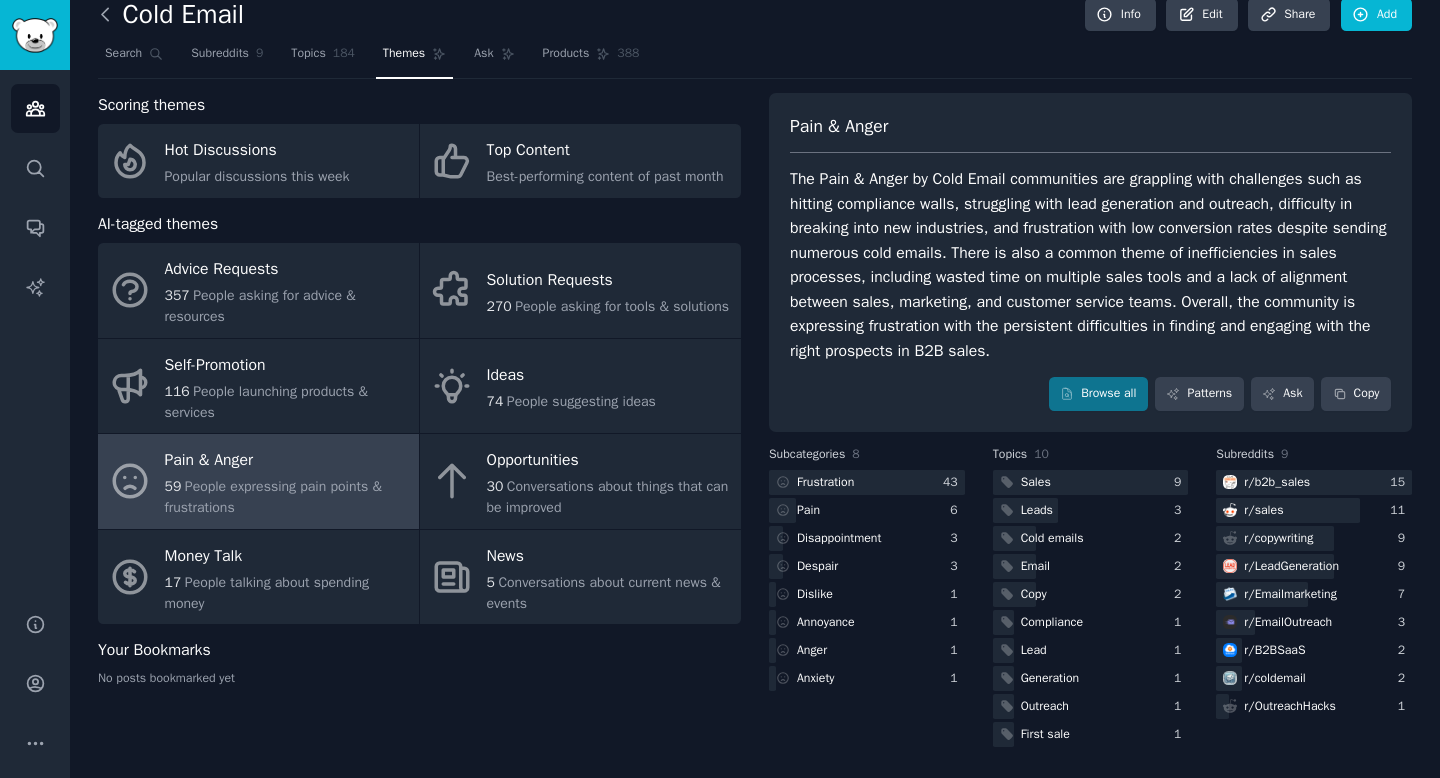 click 